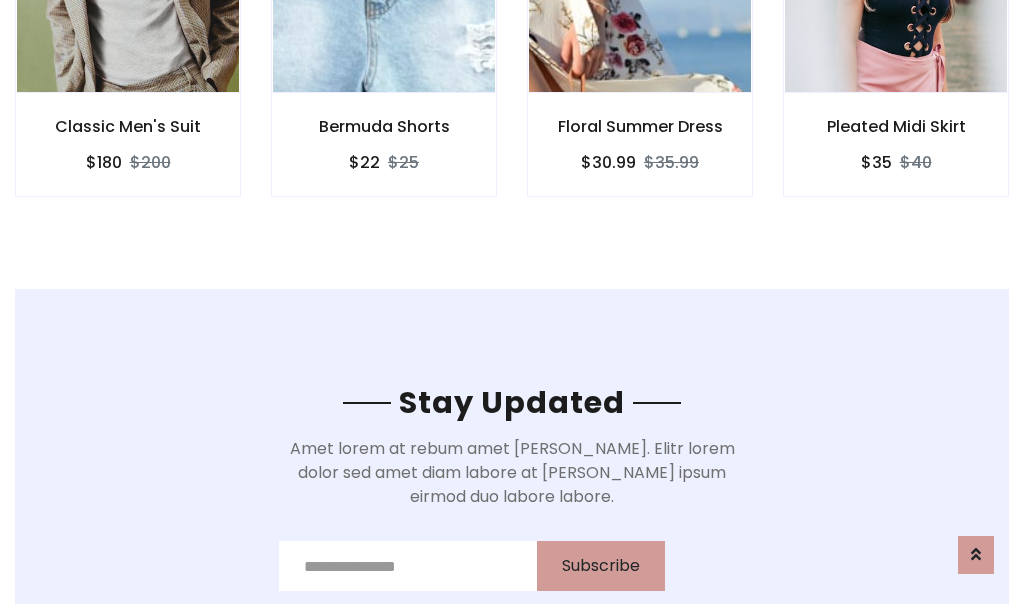 scroll, scrollTop: 3012, scrollLeft: 0, axis: vertical 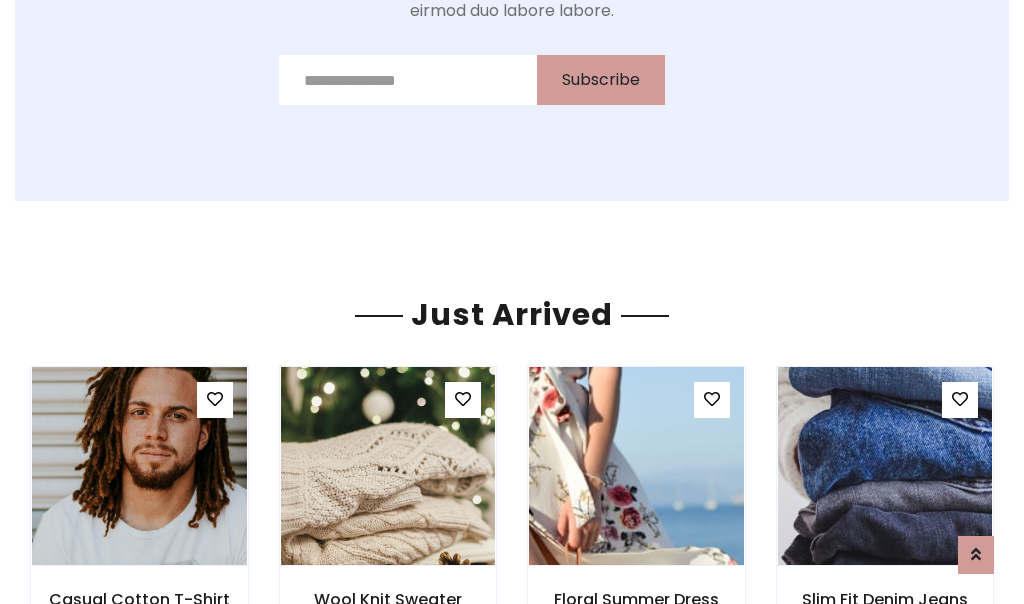 click on "Floral Summer Dress
$30.99
$35.99" at bounding box center (640, -428) 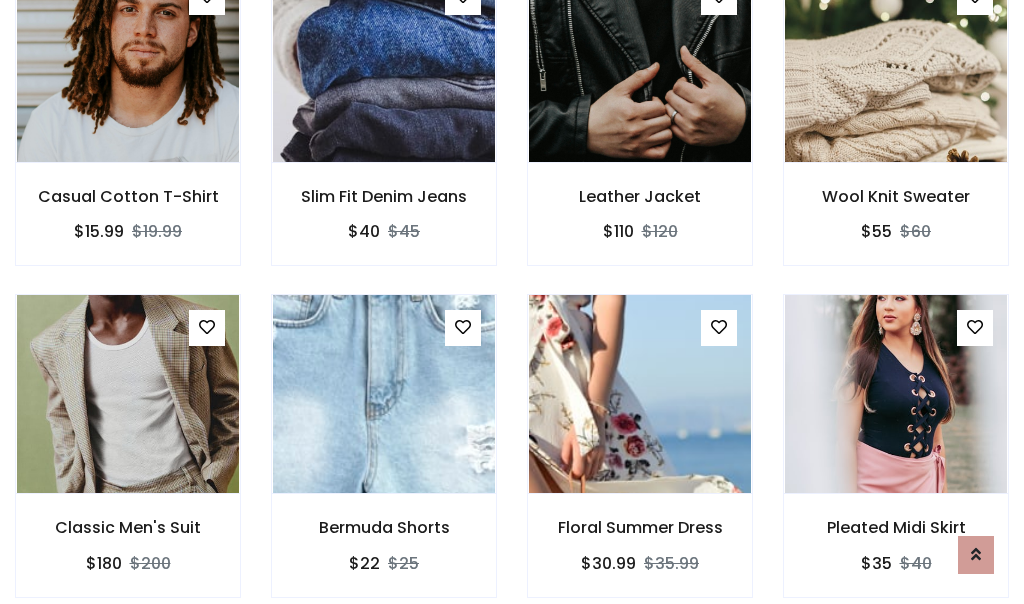 click on "Floral Summer Dress
$30.99
$35.99" at bounding box center [640, 459] 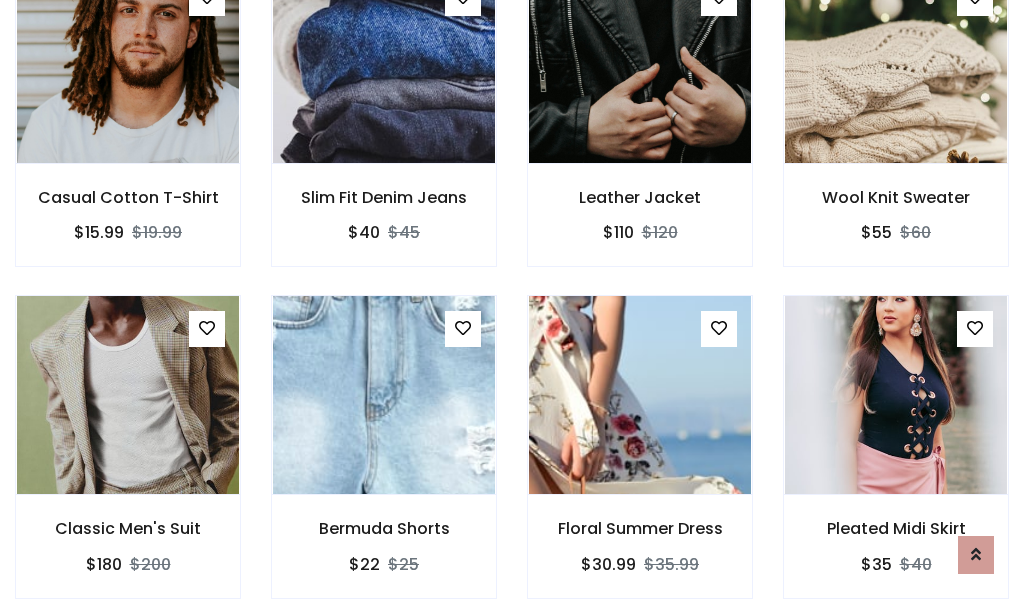 click on "Floral Summer Dress
$30.99
$35.99" at bounding box center [640, 460] 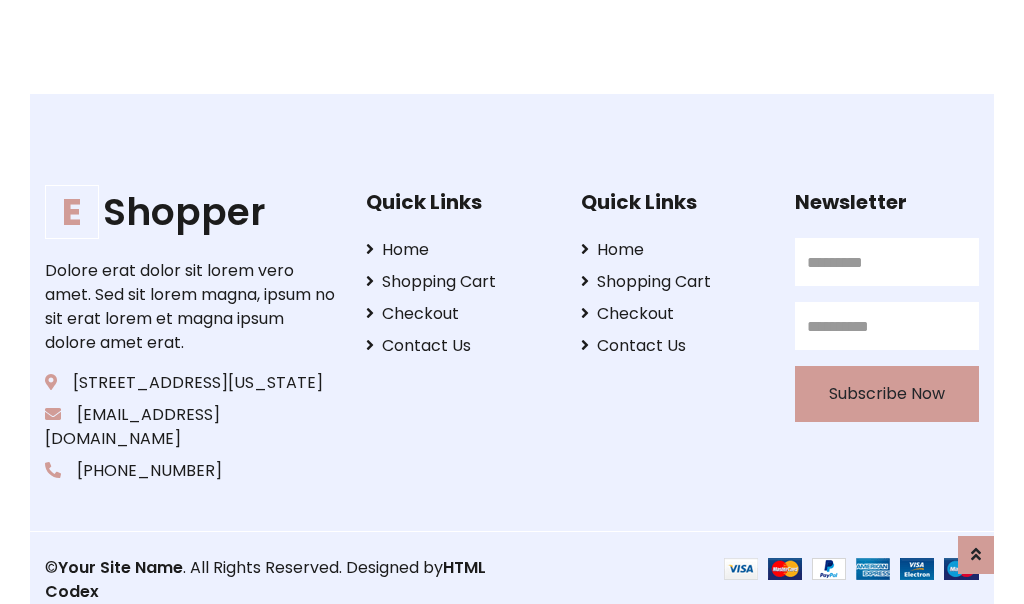 scroll, scrollTop: 3807, scrollLeft: 0, axis: vertical 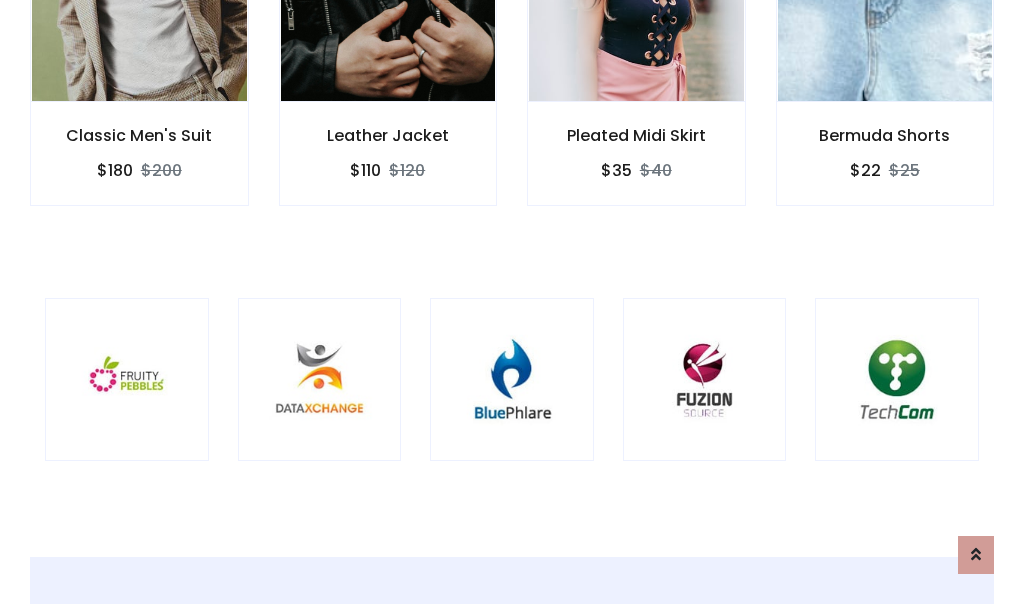 click at bounding box center (512, 380) 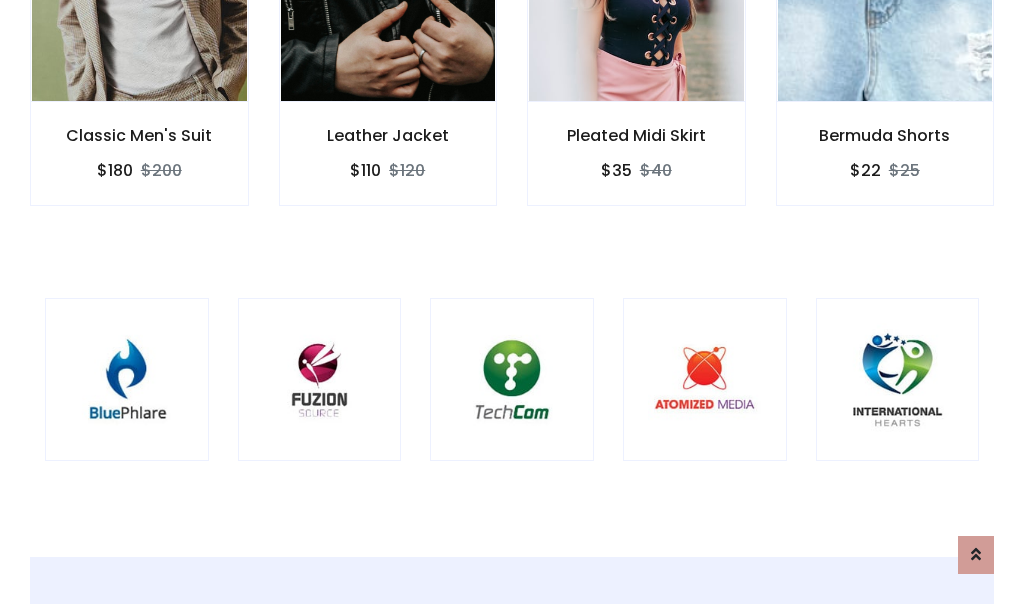 click at bounding box center [512, 380] 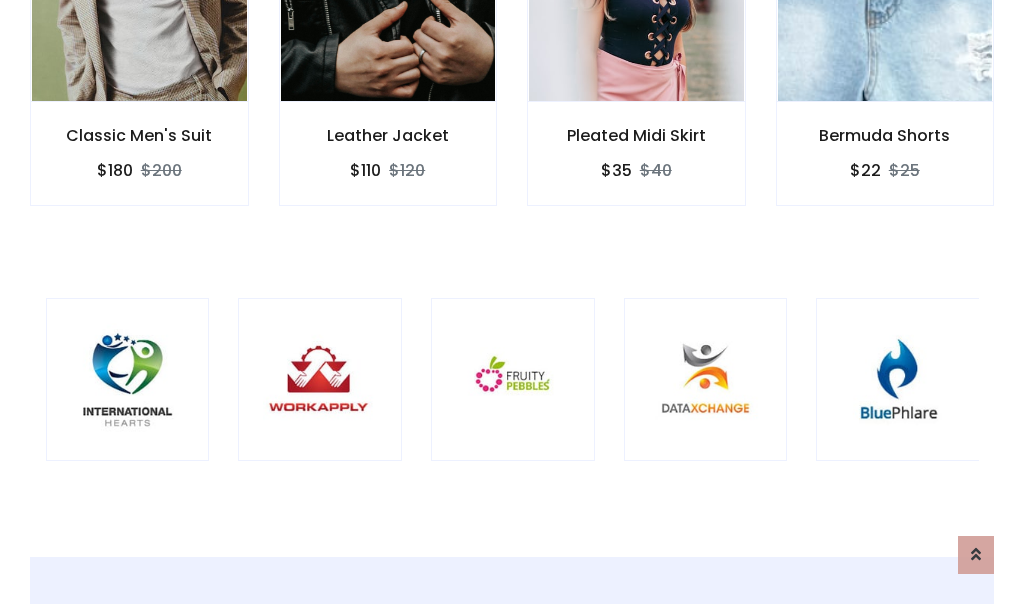 scroll, scrollTop: 0, scrollLeft: 0, axis: both 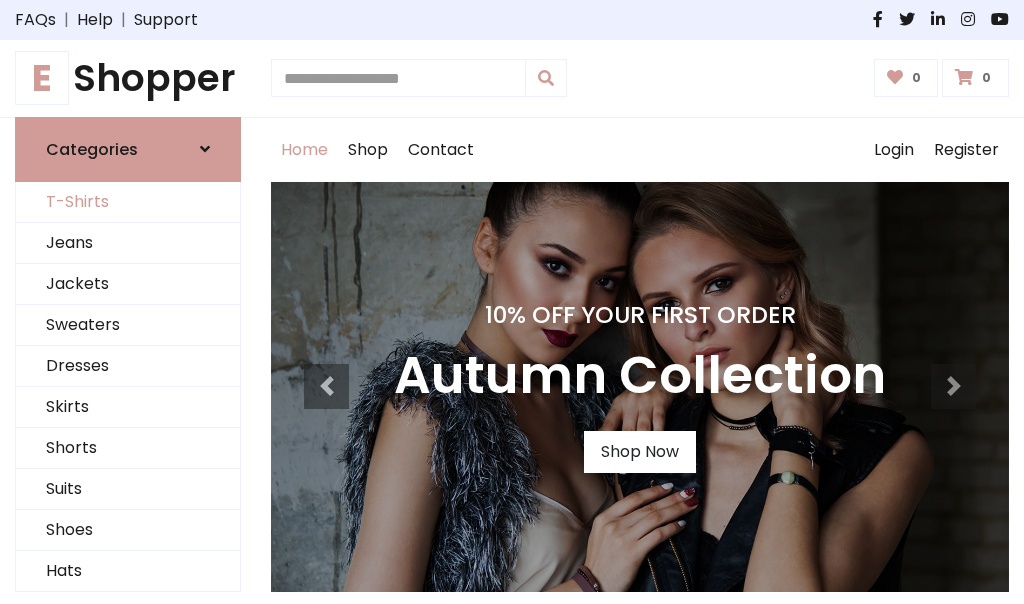 click on "T-Shirts" at bounding box center (128, 202) 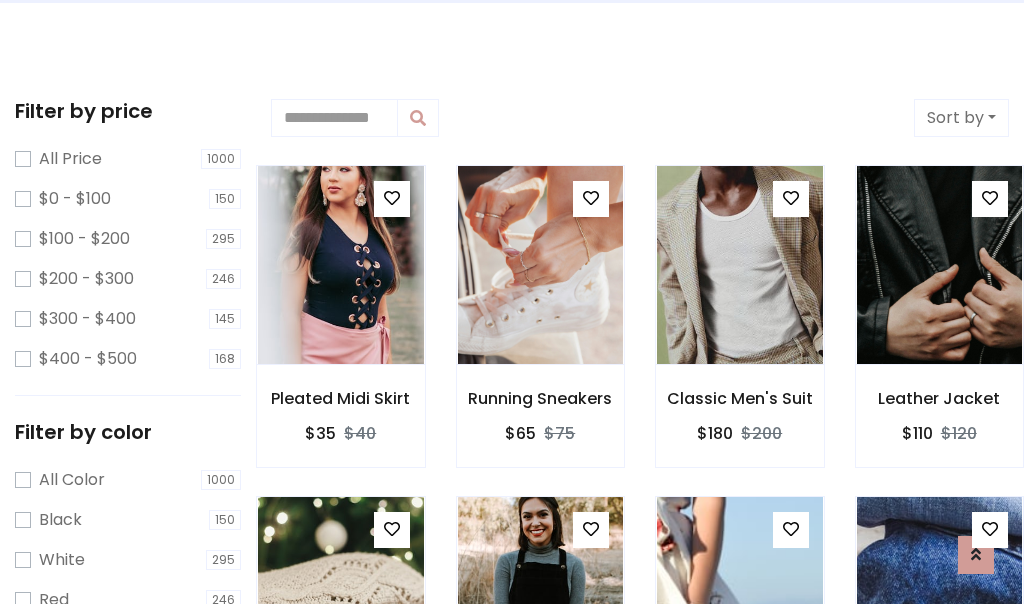 scroll, scrollTop: 0, scrollLeft: 0, axis: both 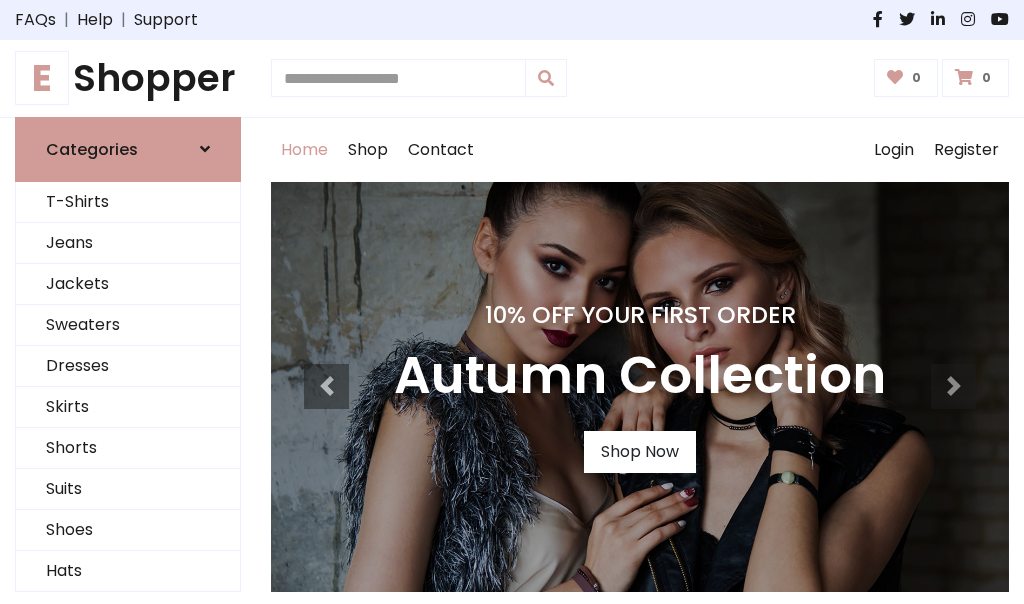 click on "E Shopper" at bounding box center (128, 78) 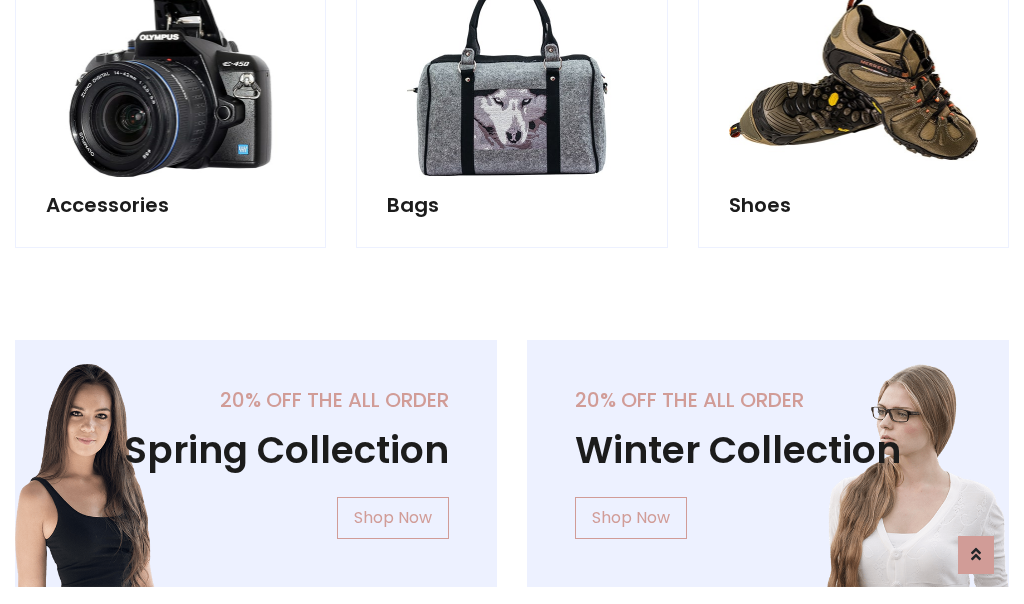 scroll, scrollTop: 1943, scrollLeft: 0, axis: vertical 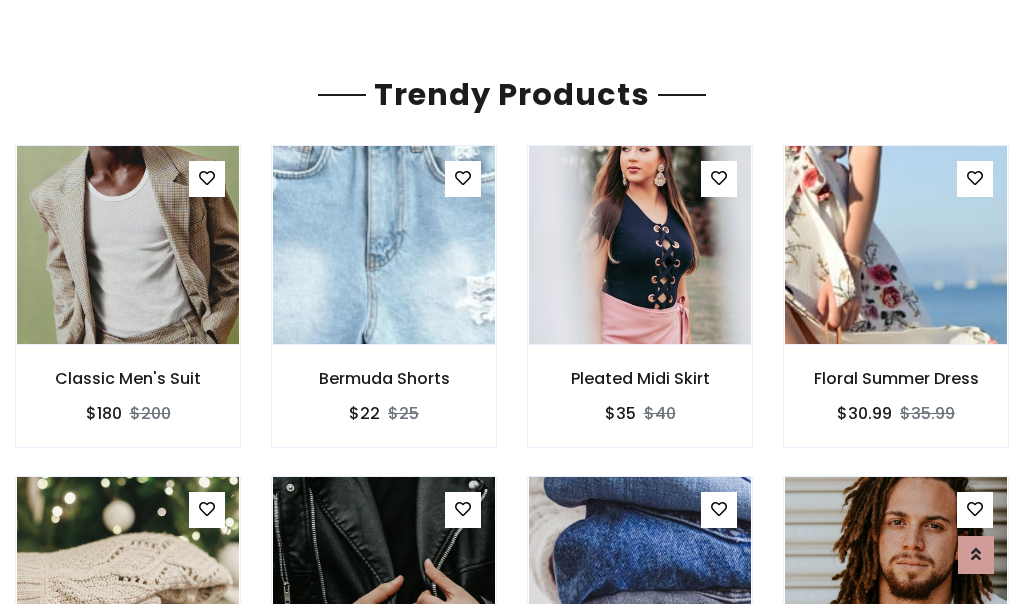 click on "Shop" at bounding box center (368, -1793) 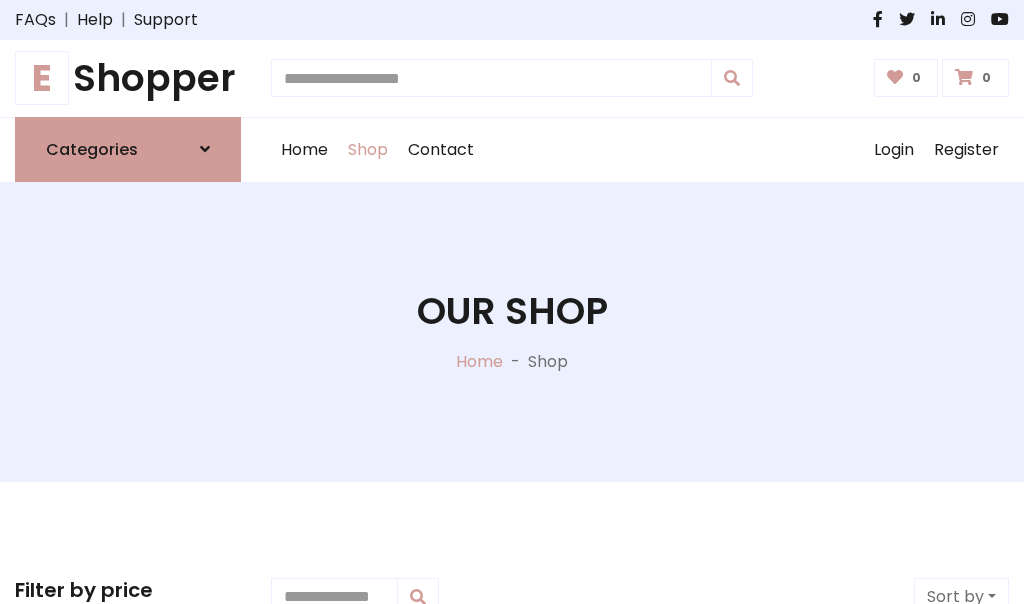 scroll, scrollTop: 0, scrollLeft: 0, axis: both 